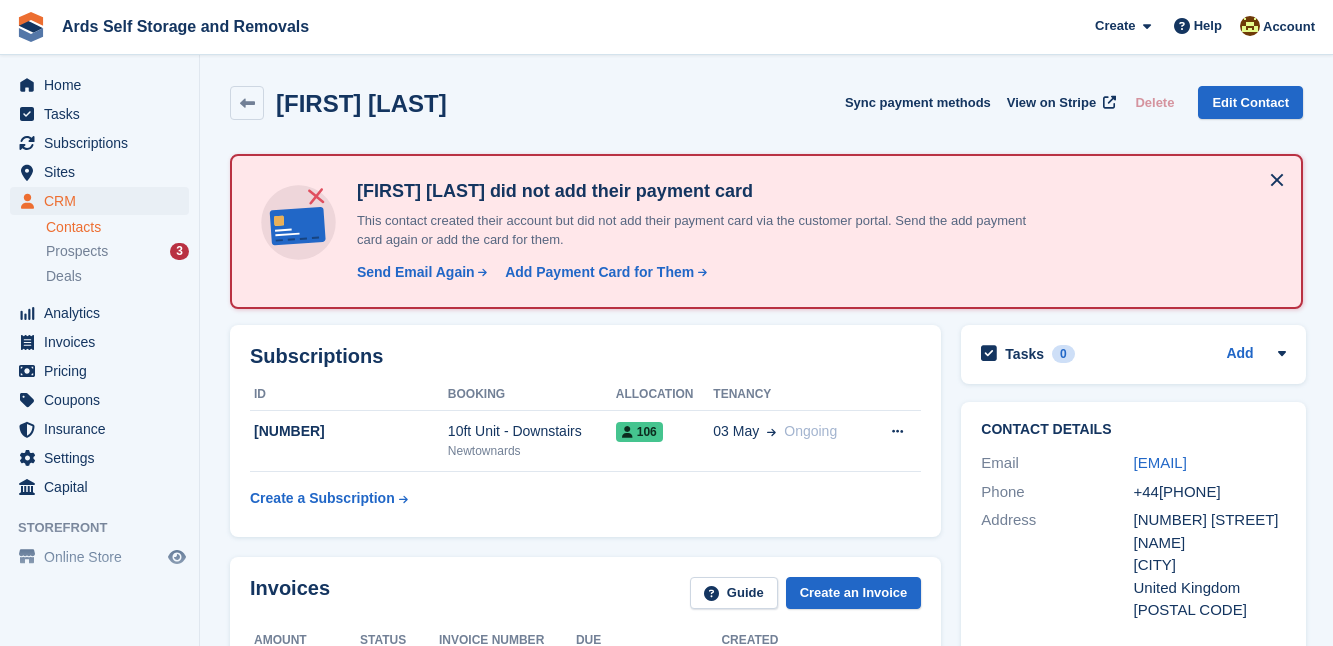 scroll, scrollTop: 359, scrollLeft: 0, axis: vertical 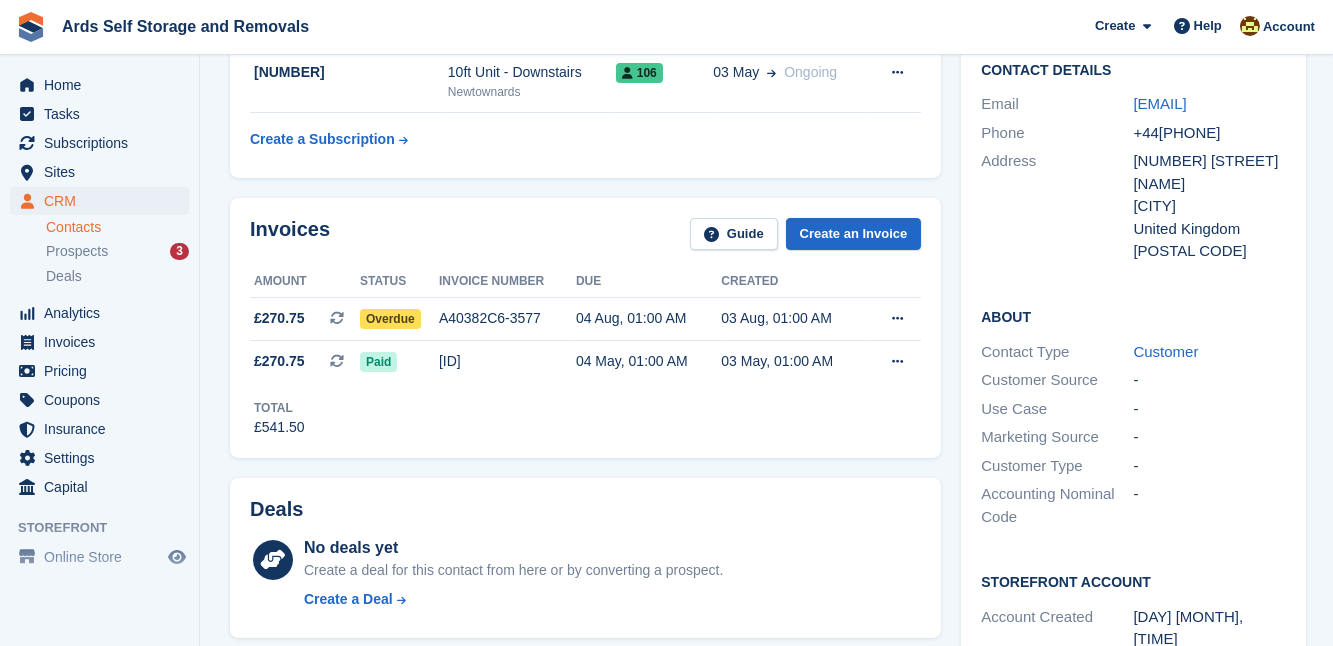 click on "[FIRST] [LAST]
Sync payment methods
View on Stripe
Delete
Edit Contact
[FIRST] [LAST] did not add their payment card
This contact created their account but did not add their payment card via the customer portal. Send the add payment card again or add the card for them.
Send Email Again
Send add payment card request email
Cancel
Send Email" at bounding box center [766, 563] 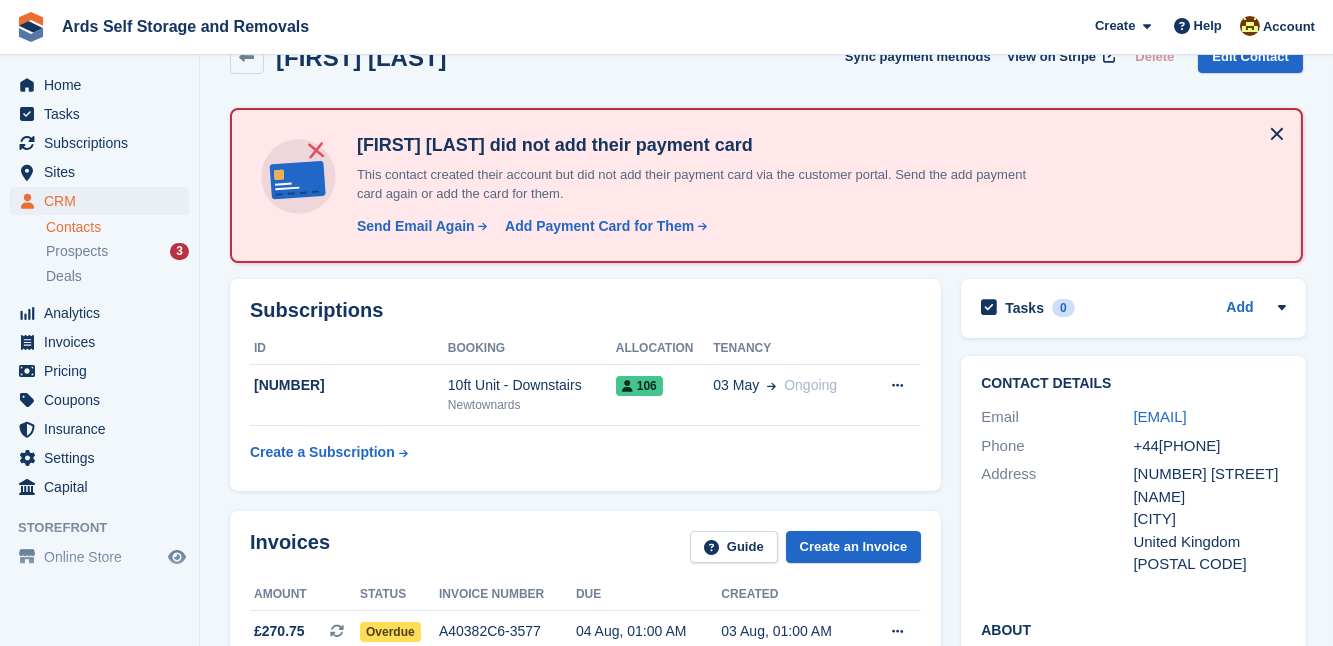 scroll, scrollTop: 0, scrollLeft: 0, axis: both 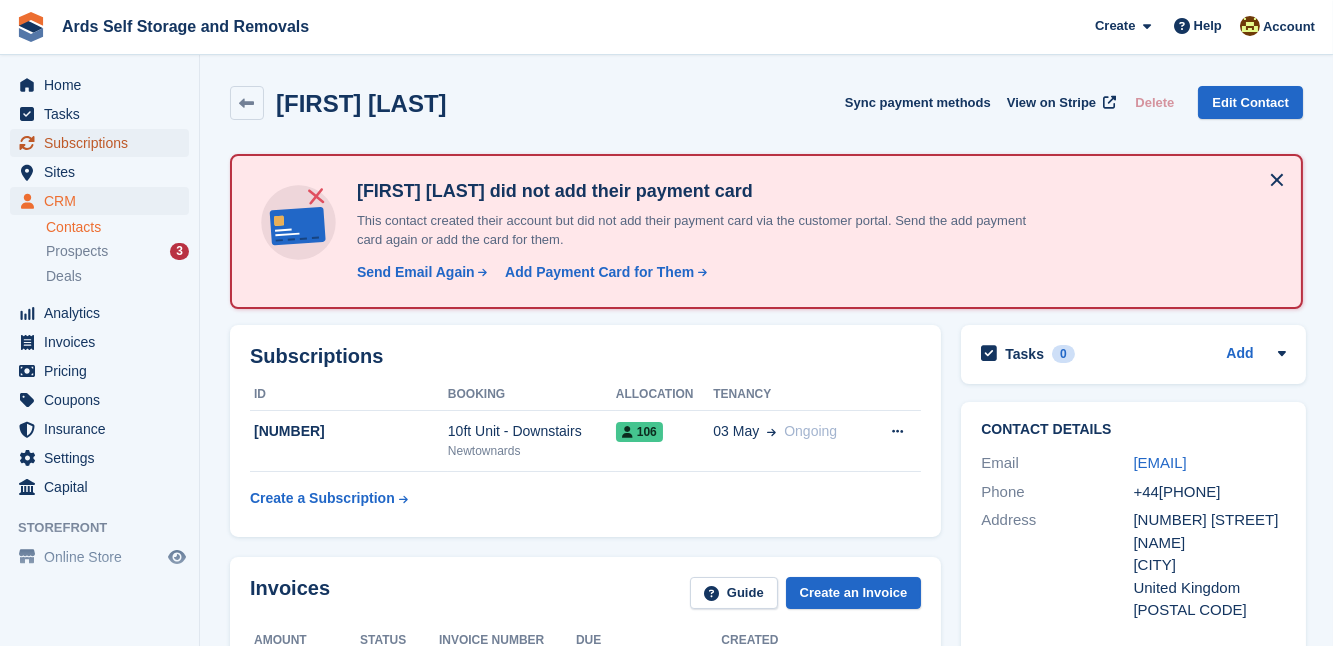 click on "Subscriptions" at bounding box center [104, 143] 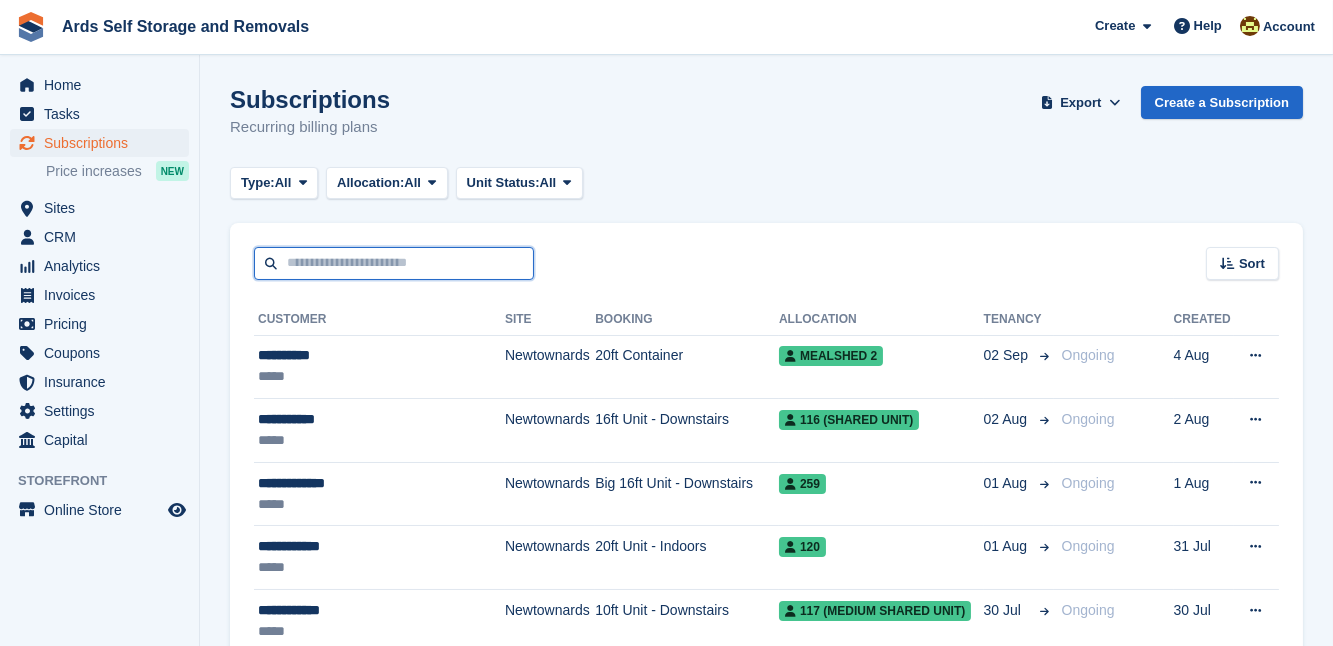 click at bounding box center [394, 263] 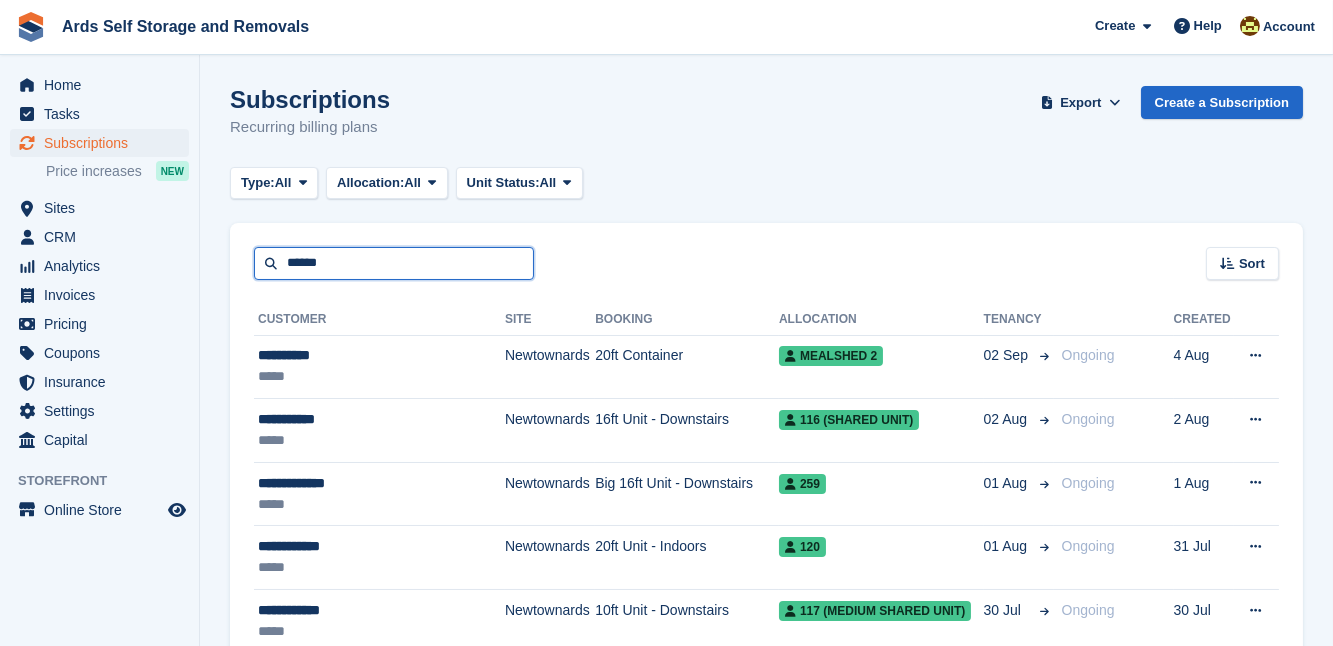 type on "******" 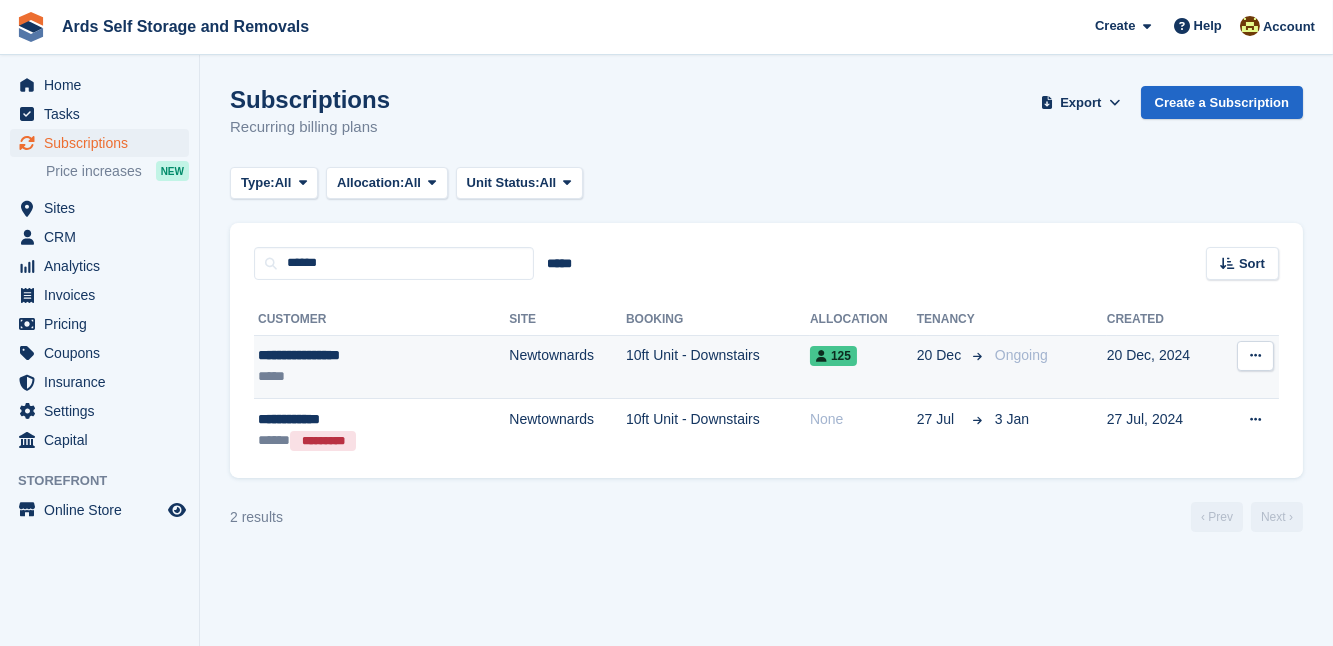 click on "10ft Unit - Downstairs" at bounding box center [718, 367] 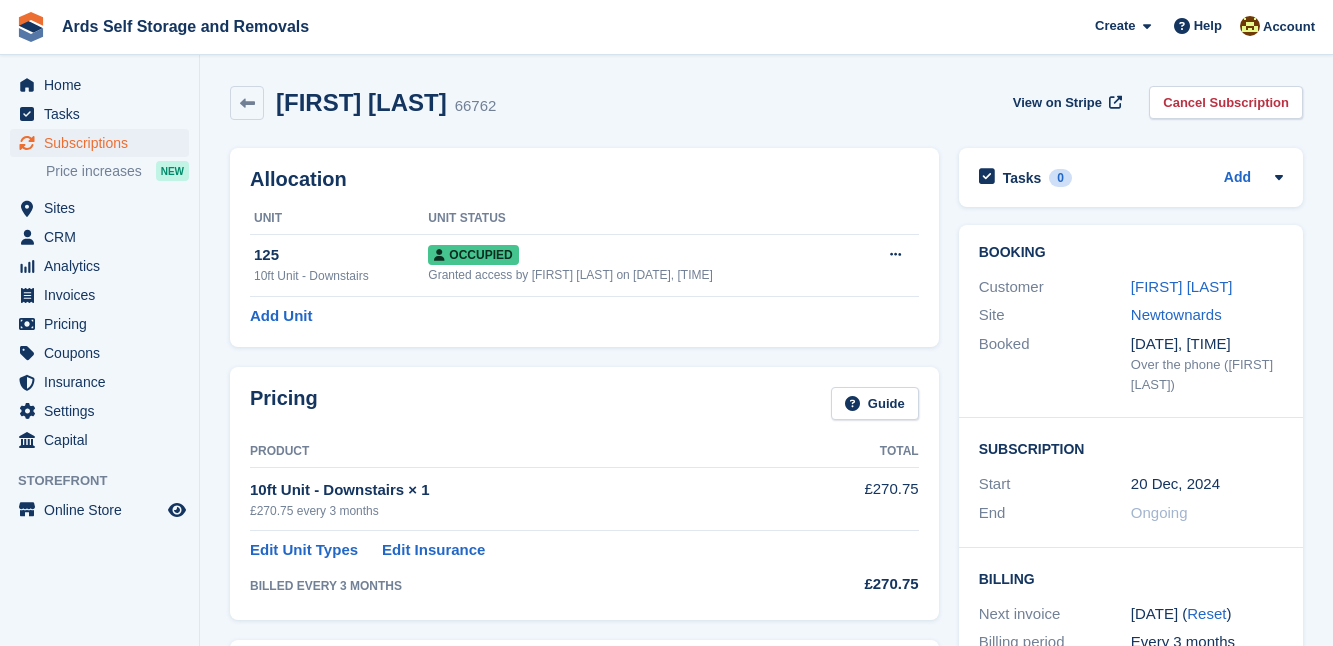 scroll, scrollTop: 0, scrollLeft: 0, axis: both 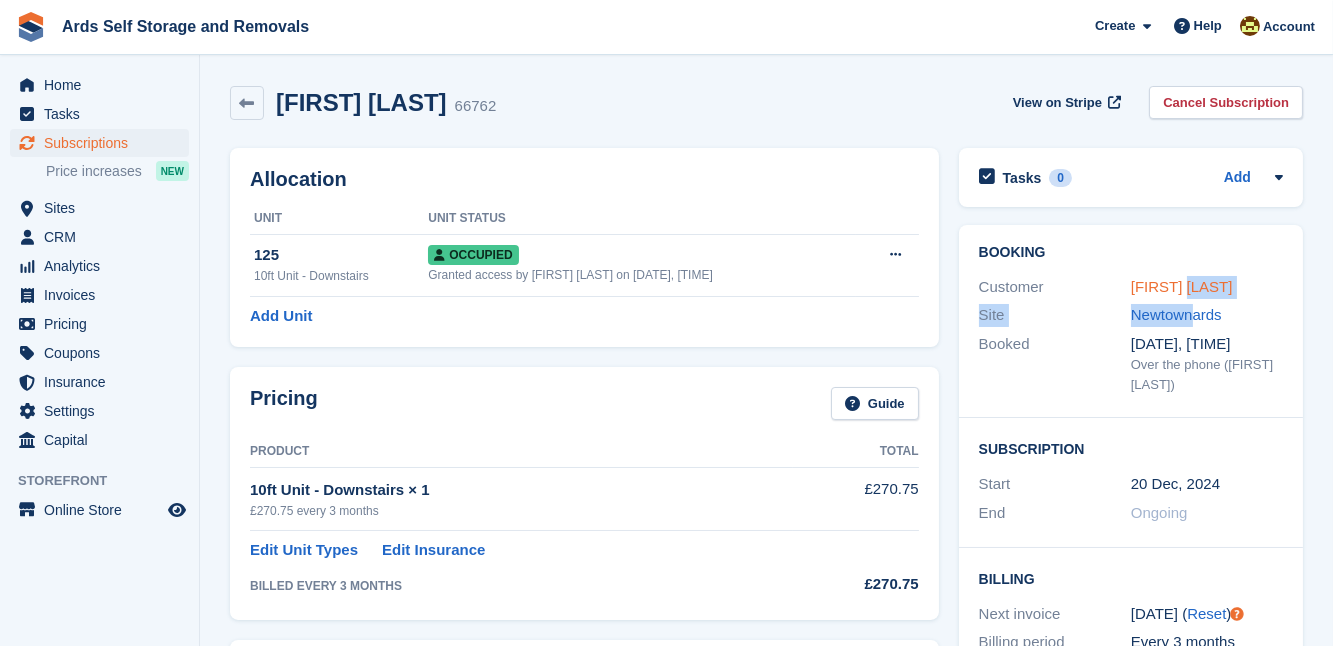 drag, startPoint x: 1193, startPoint y: 297, endPoint x: 1186, endPoint y: 286, distance: 13.038404 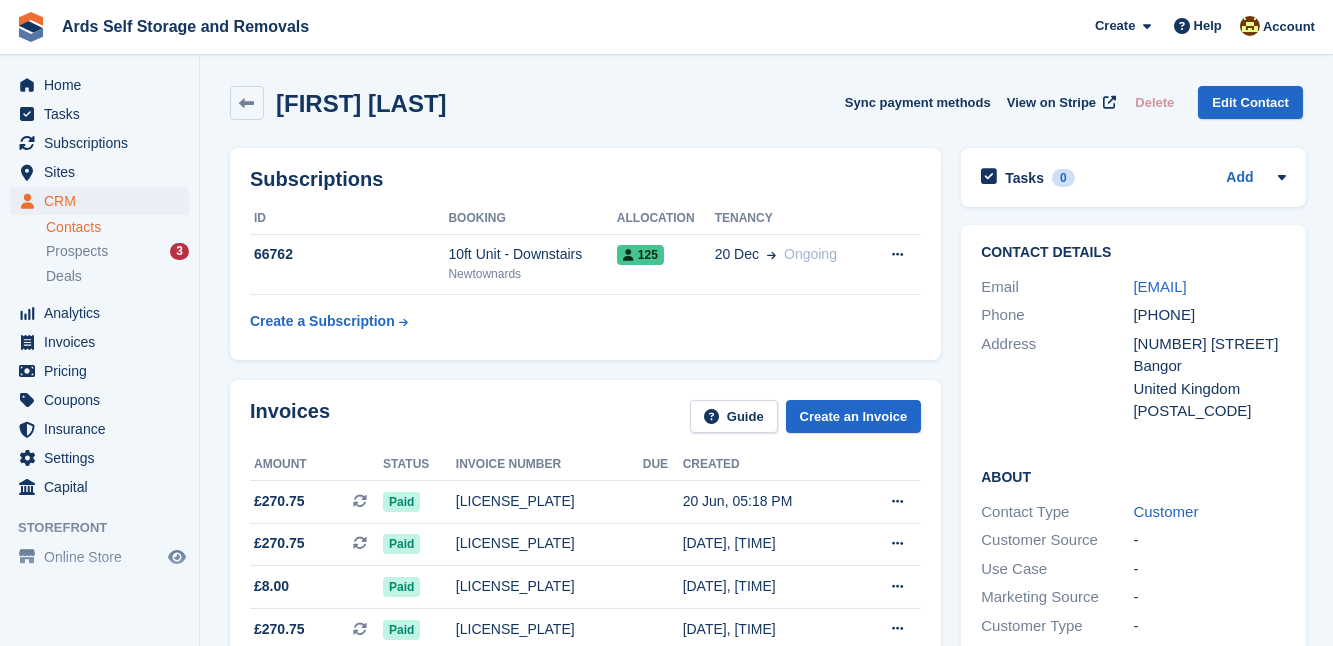 click on "Contact Details
Email
elainemcwhinney@gmail.com
Phone
+447736794725
Address
16 Brompton Road
Bangor
United Kingdom
BT20 3RE
About
Contact Type
Customer
Customer Source
-
Use Case
-
Marketing Source
-
Customer Type
-
Accounting Nominal Code
-
Storefront Account
Account Created Logins 1" at bounding box center [1133, 561] 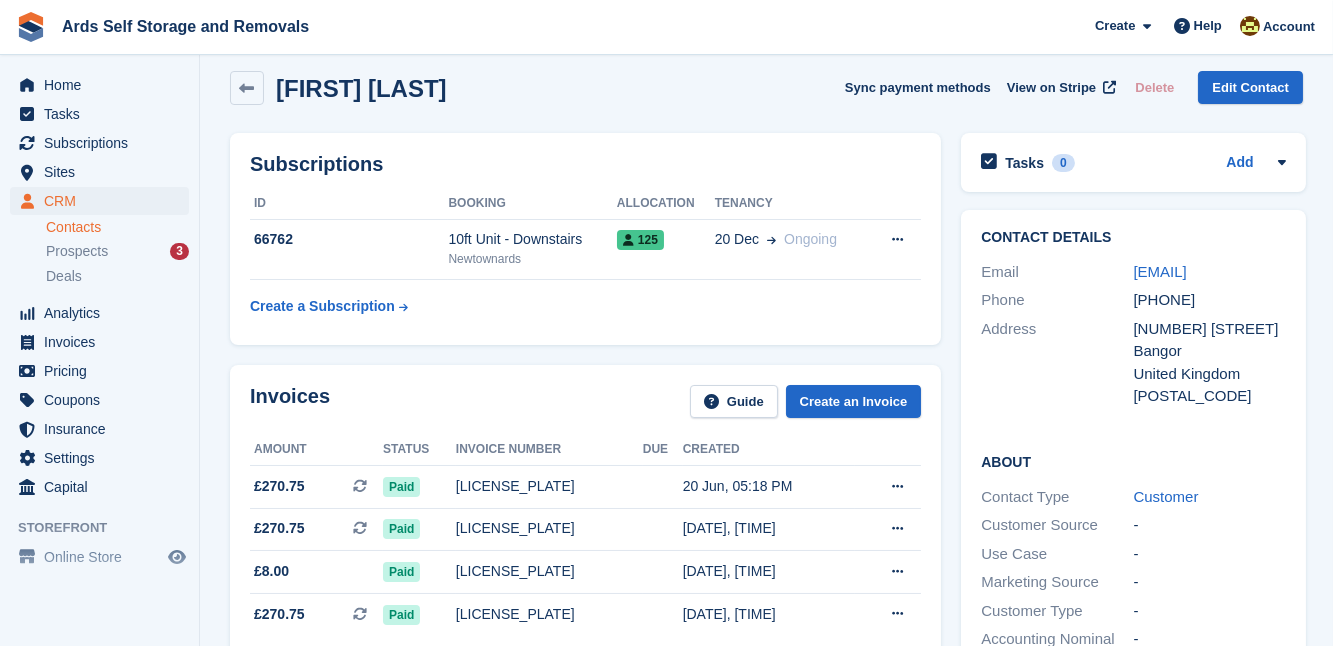 scroll, scrollTop: 0, scrollLeft: 0, axis: both 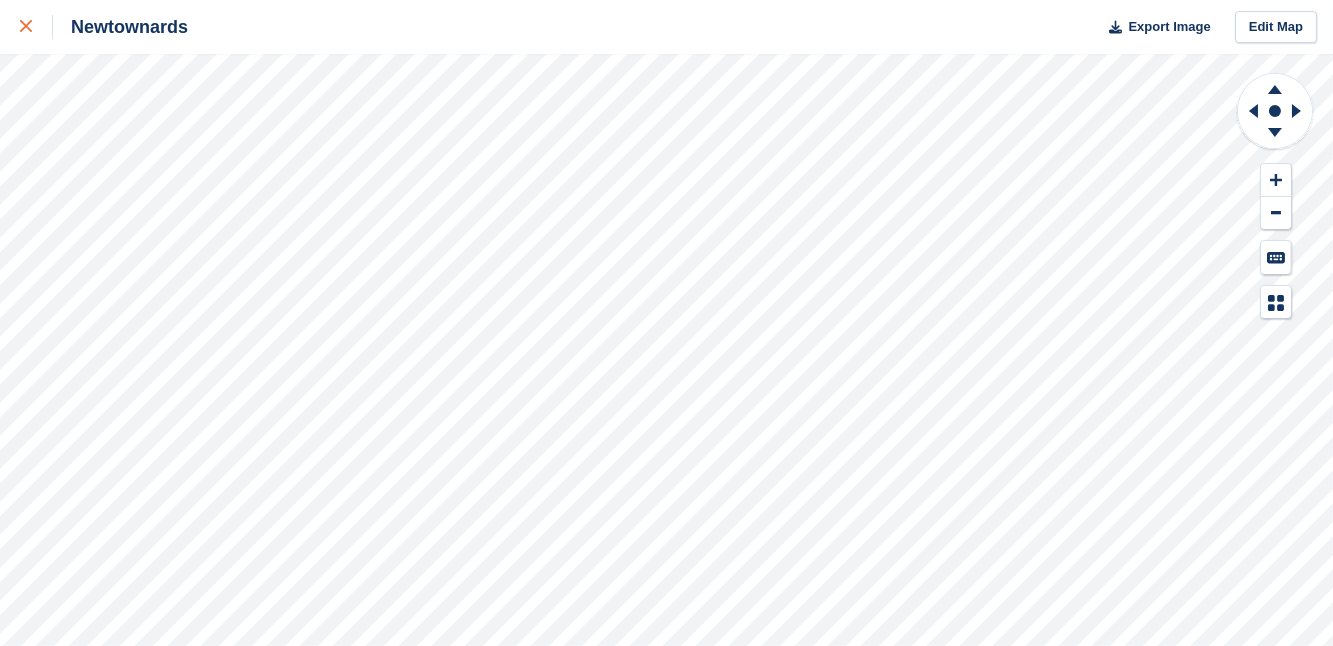 click 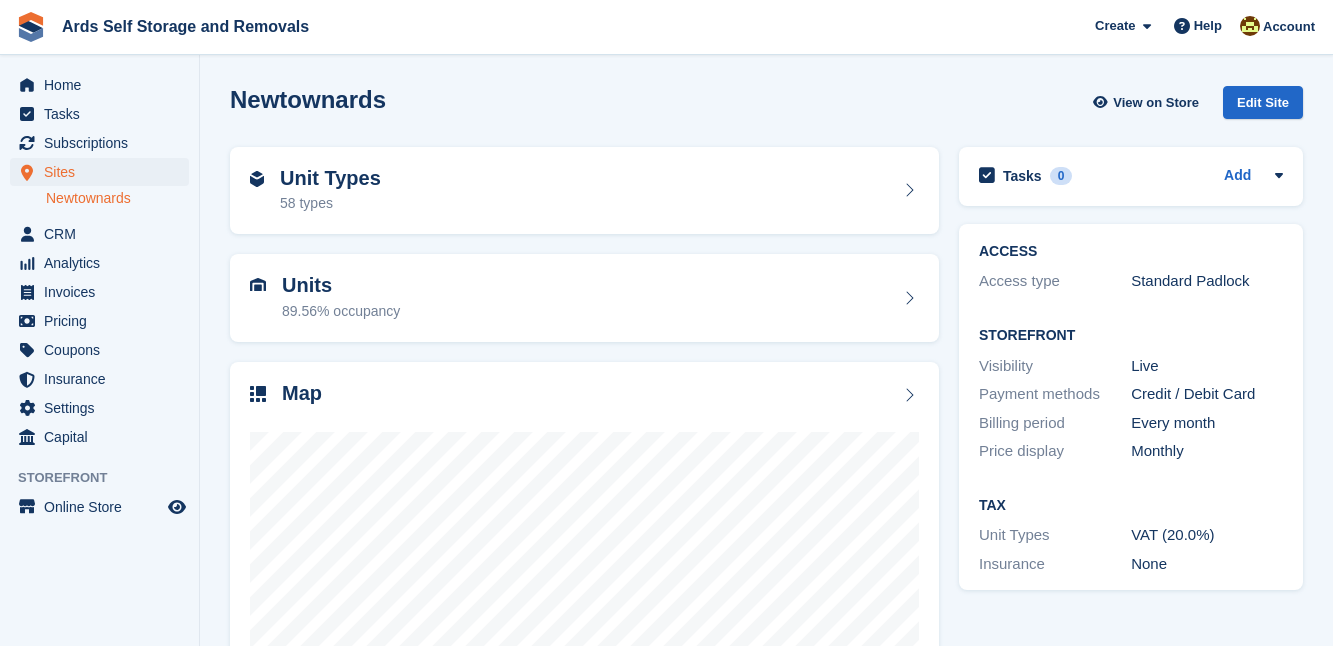 scroll, scrollTop: 0, scrollLeft: 0, axis: both 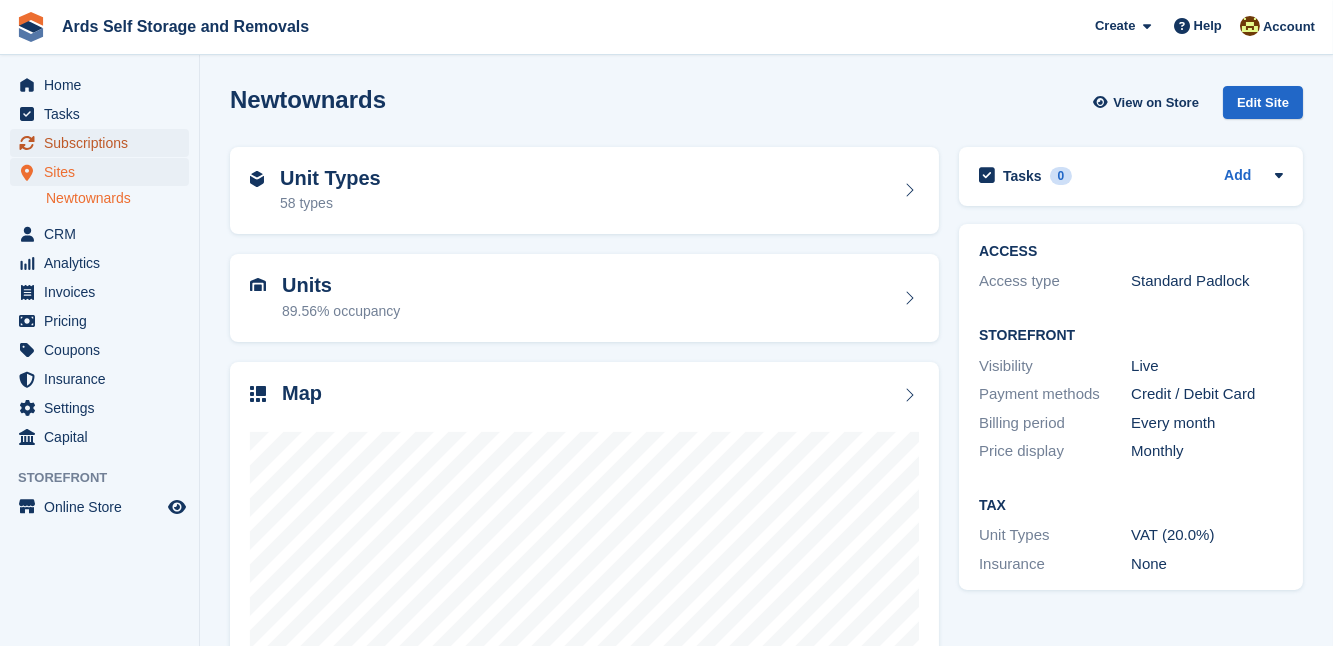 click on "Subscriptions" at bounding box center (104, 143) 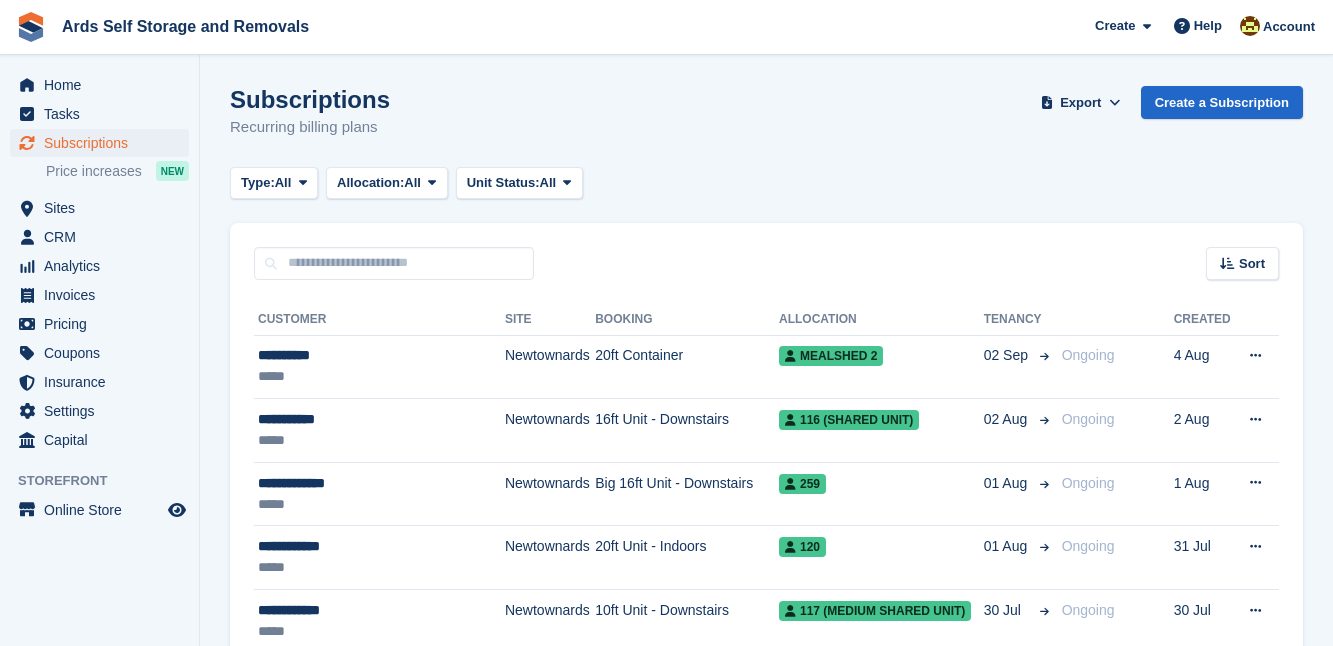 scroll, scrollTop: 0, scrollLeft: 0, axis: both 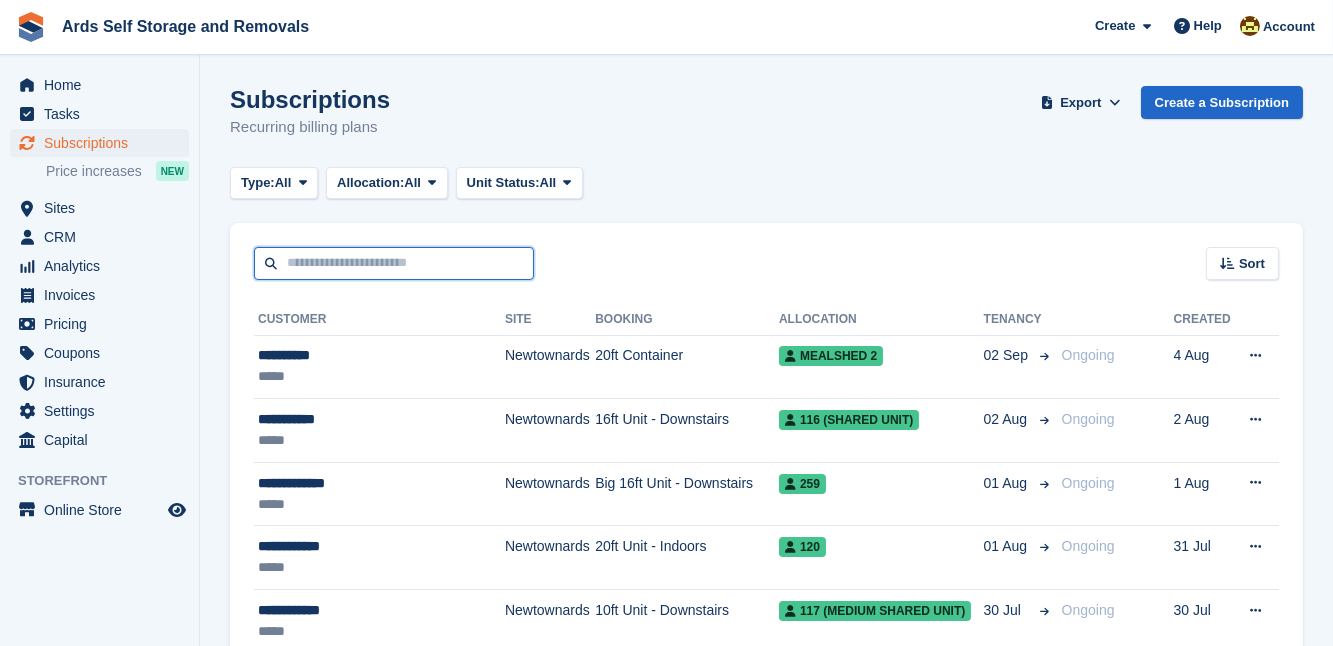 click at bounding box center [394, 263] 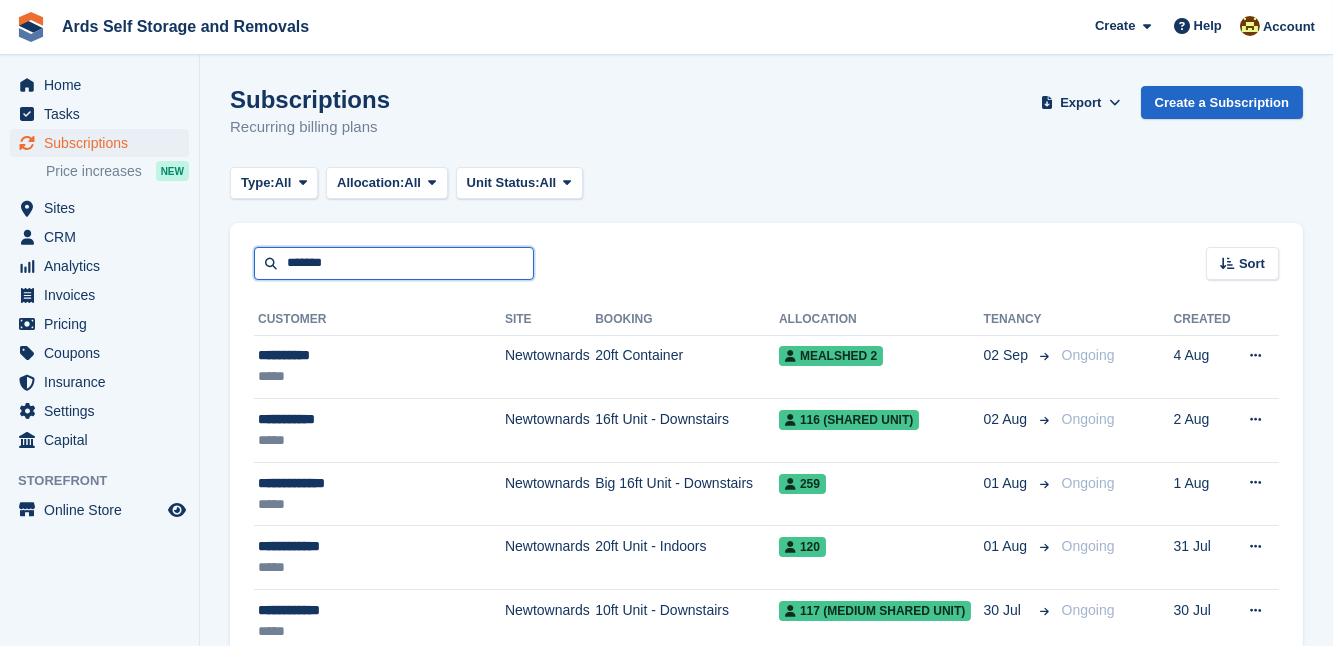 click on "*******" at bounding box center (394, 263) 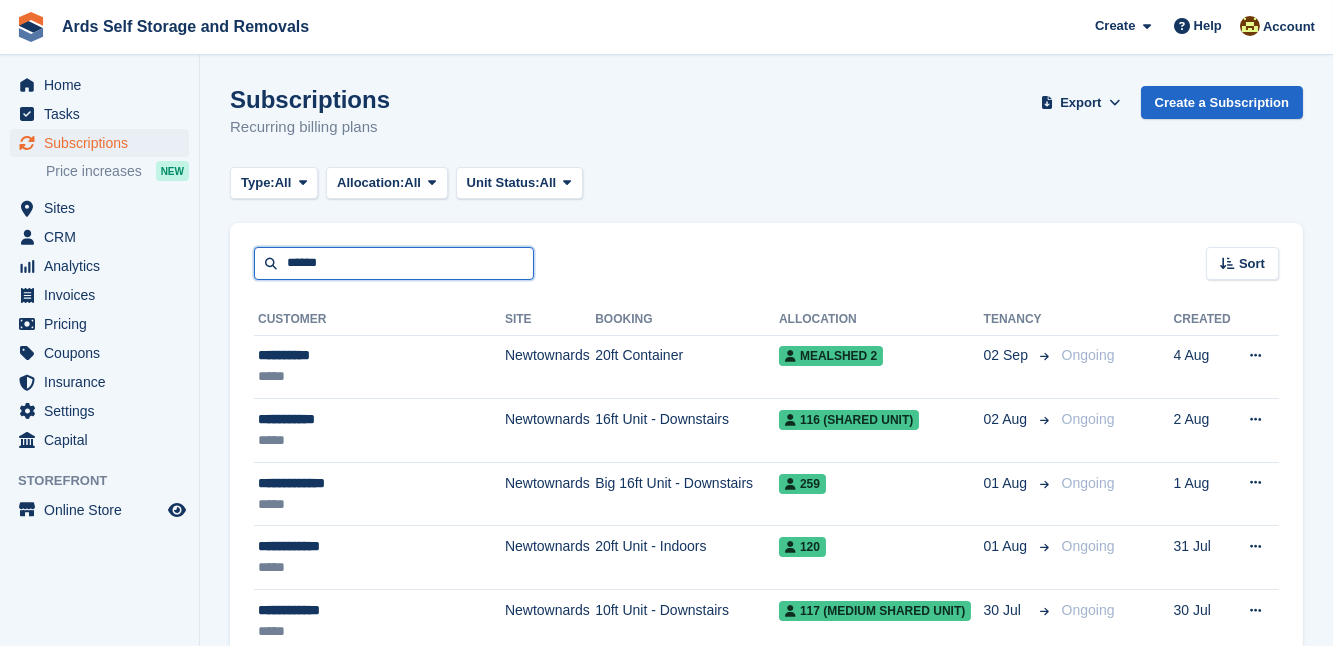 type on "*****" 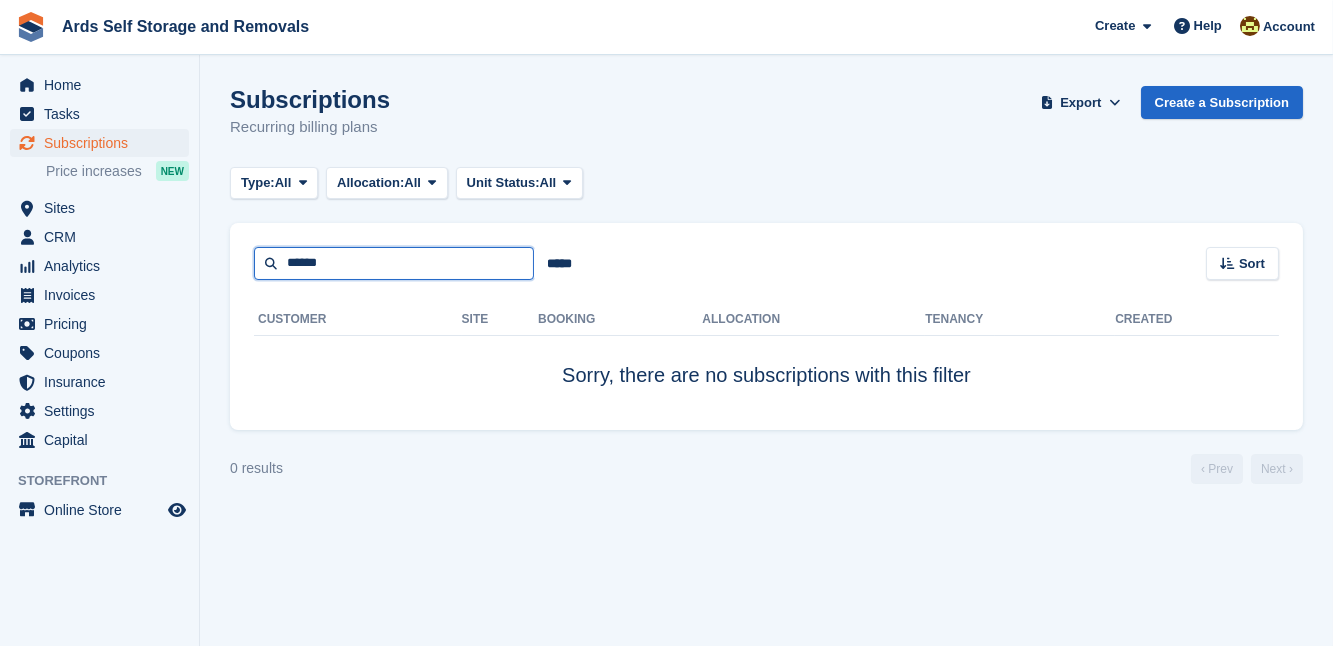 click on "*****" at bounding box center [394, 263] 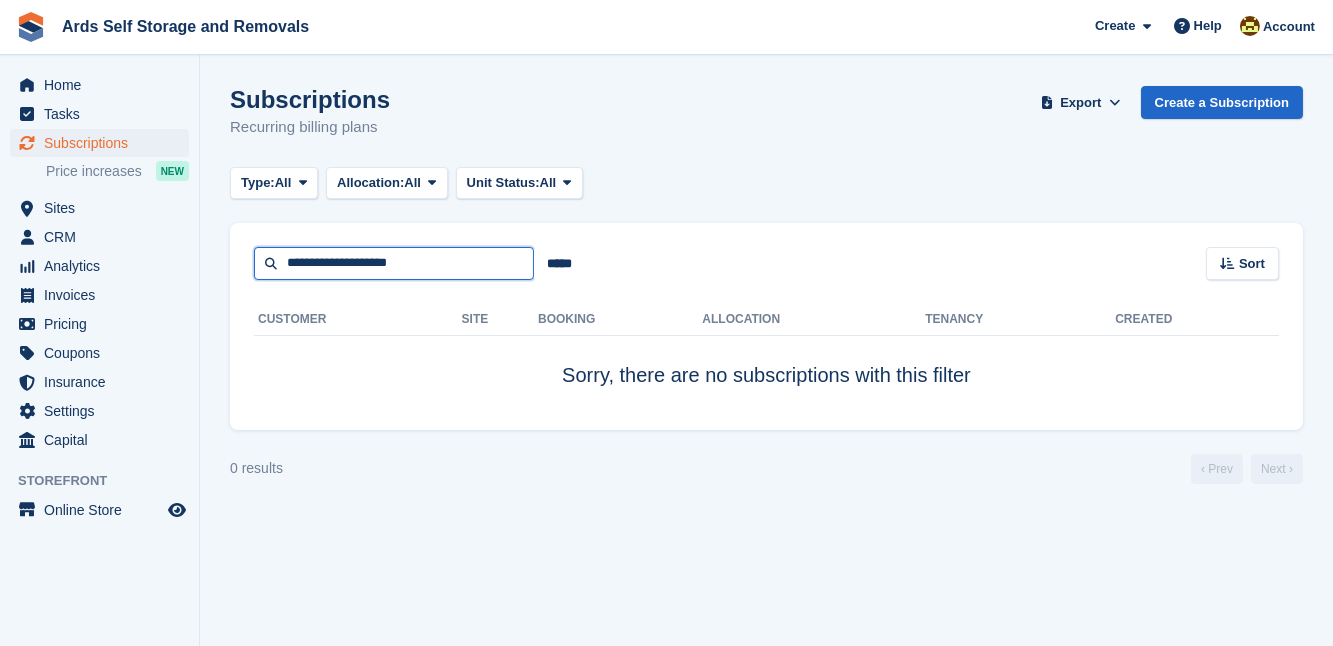 type on "**********" 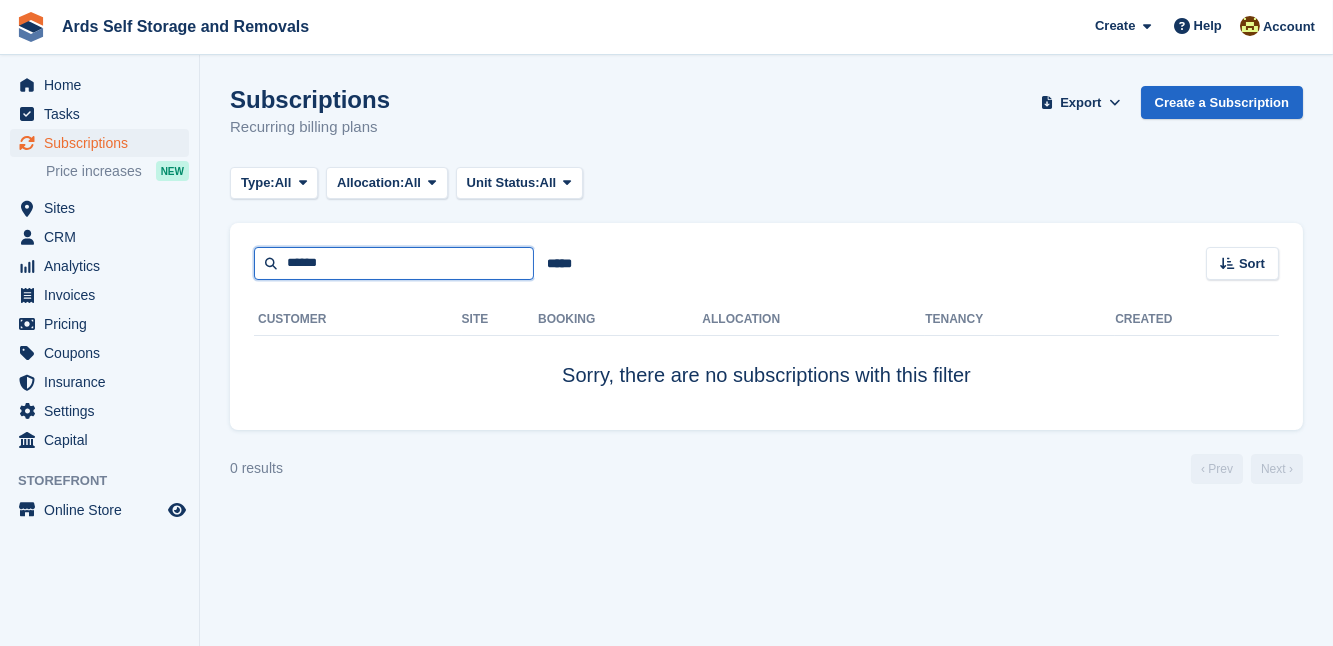 type on "******" 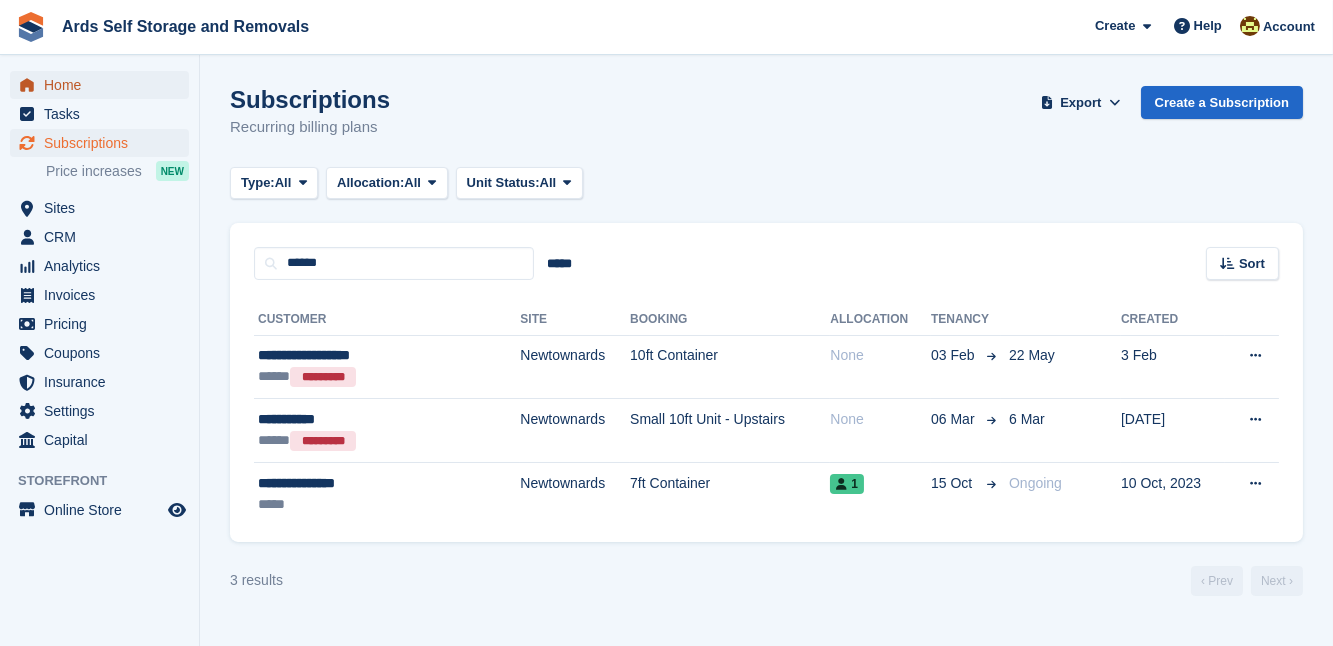 click on "Home" at bounding box center [104, 85] 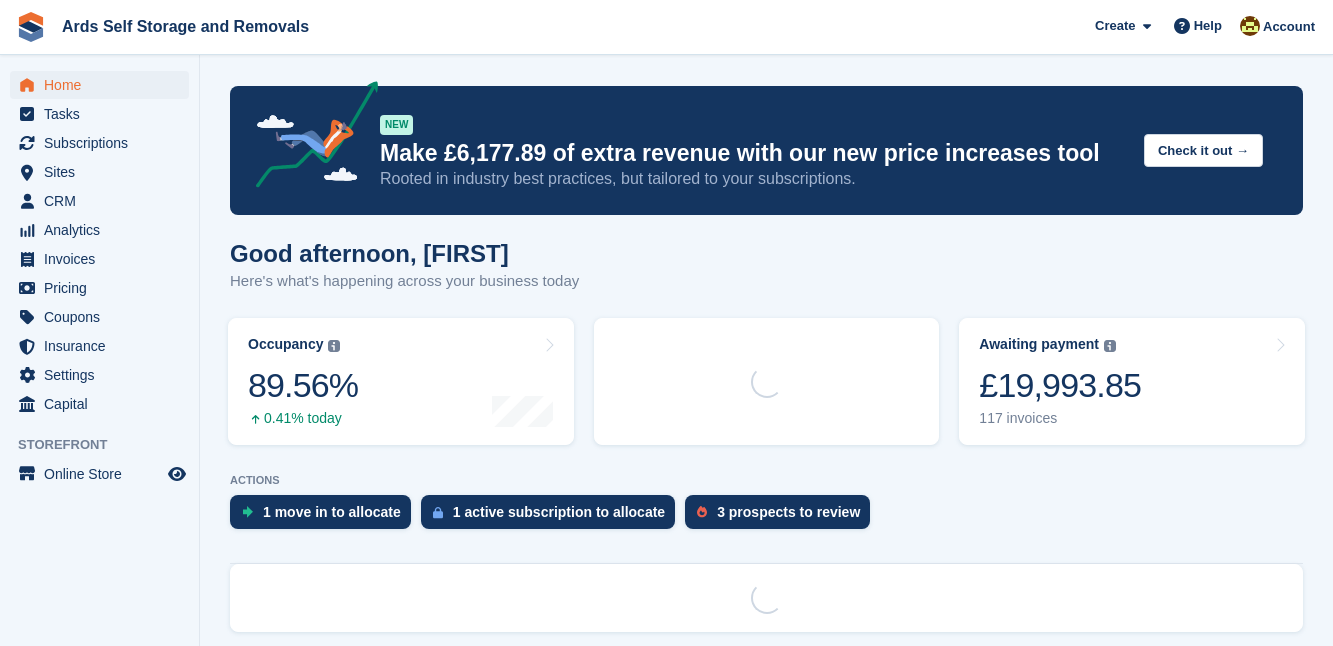 scroll, scrollTop: 0, scrollLeft: 0, axis: both 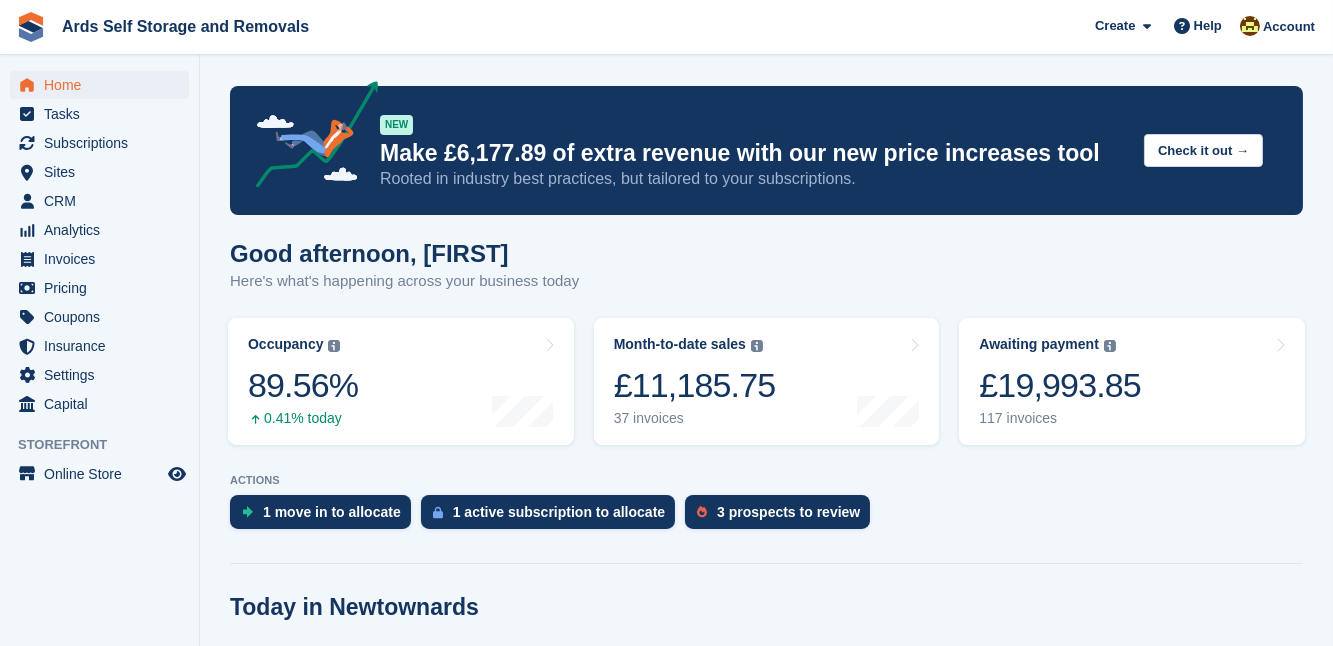 click on "NEW
Make £6,177.89 of extra revenue with our new price increases tool
Rooted in industry best practices, but tailored to your subscriptions.
Check it out →
Good afternoon, Mark
Here's what's happening across your business today
Occupancy
The percentage of all currently allocated units in terms of area. Includes units with occupied, repo or overlocked status. Trendline shows changes across last 30 days.
89.56%
0.41% today" at bounding box center (766, 2511) 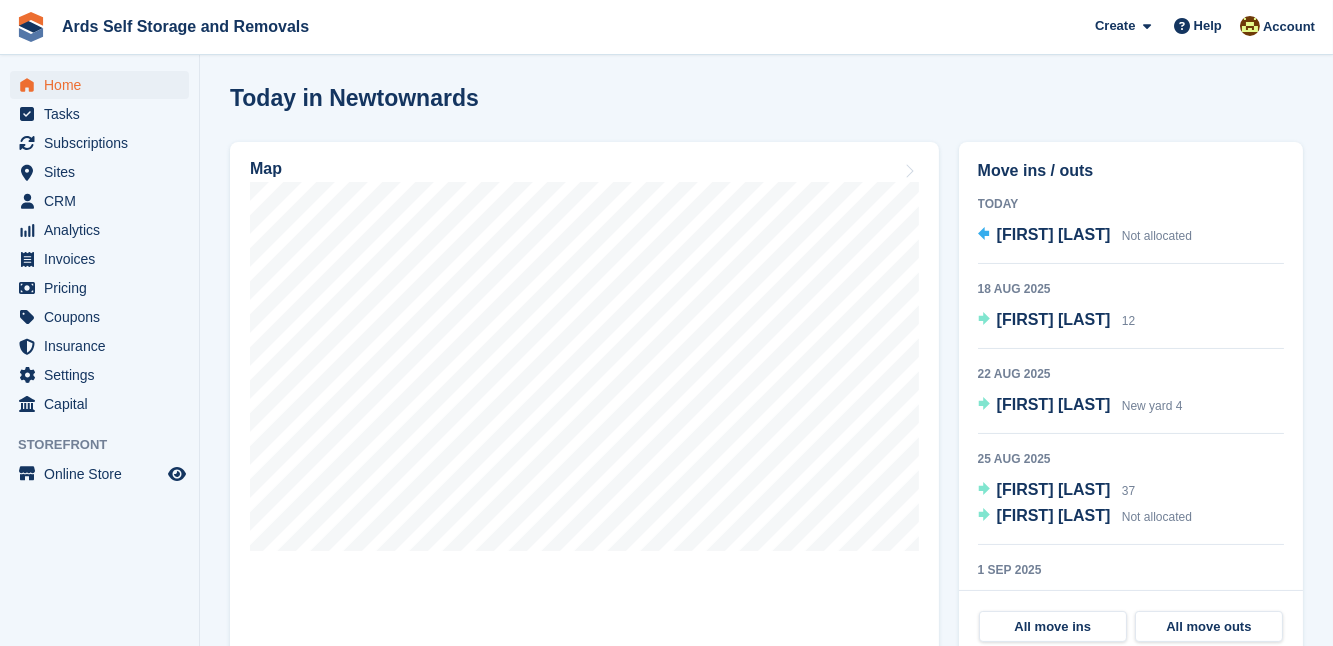 scroll, scrollTop: 545, scrollLeft: 0, axis: vertical 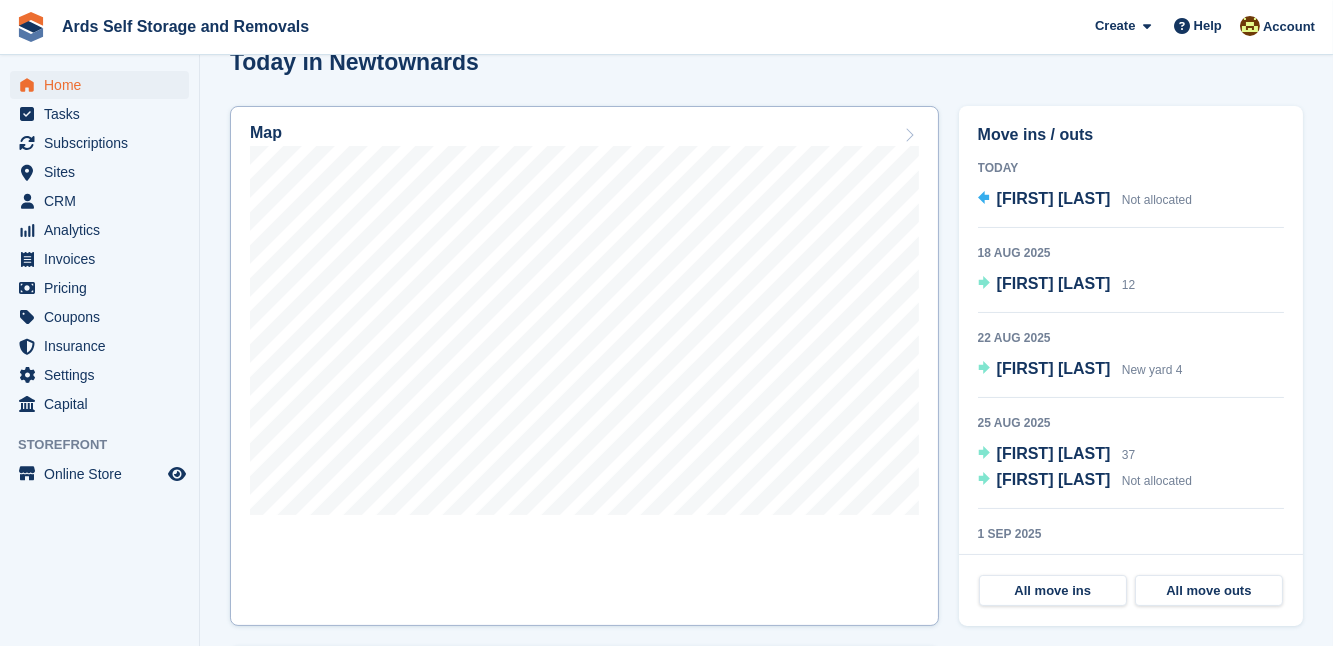 click on "Map" at bounding box center [584, 366] 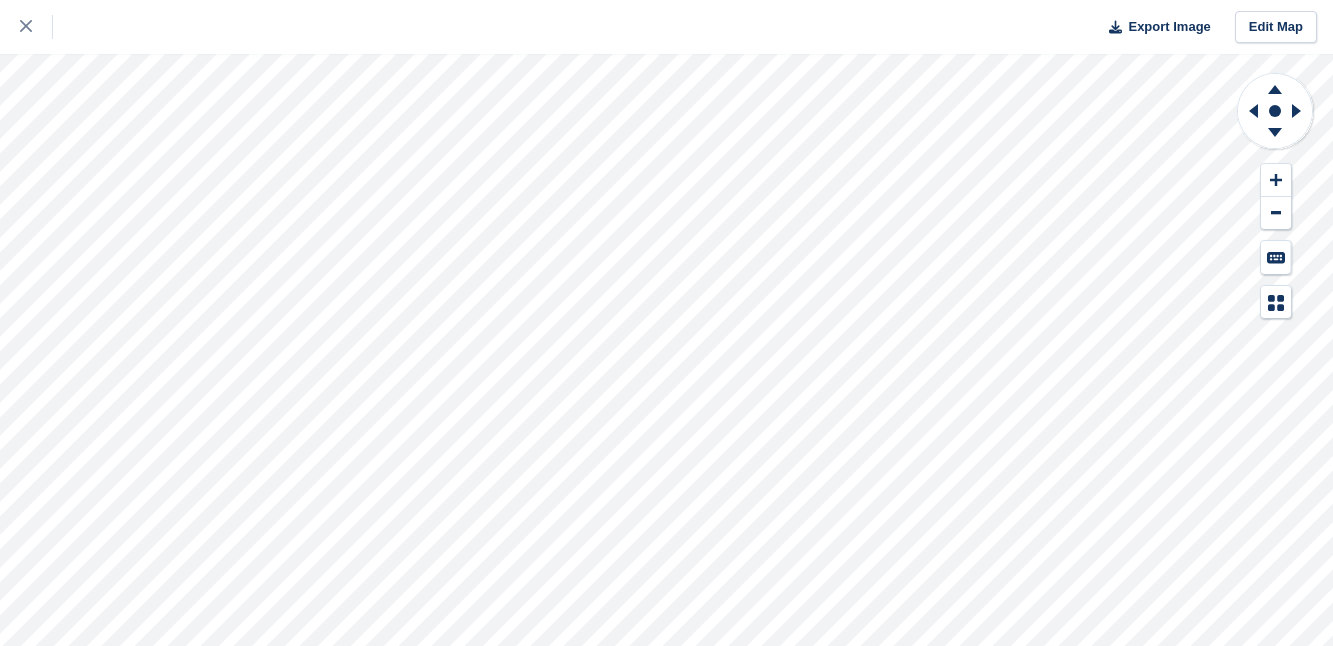 scroll, scrollTop: 0, scrollLeft: 0, axis: both 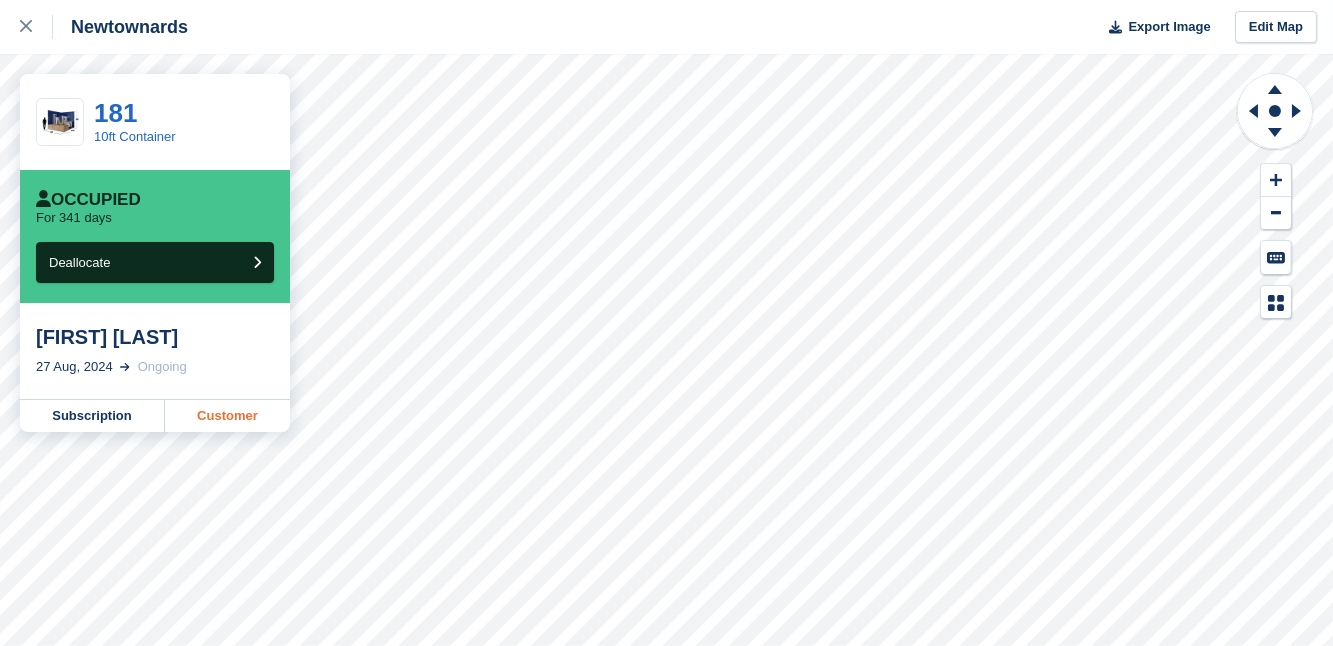 click on "Customer" at bounding box center (227, 416) 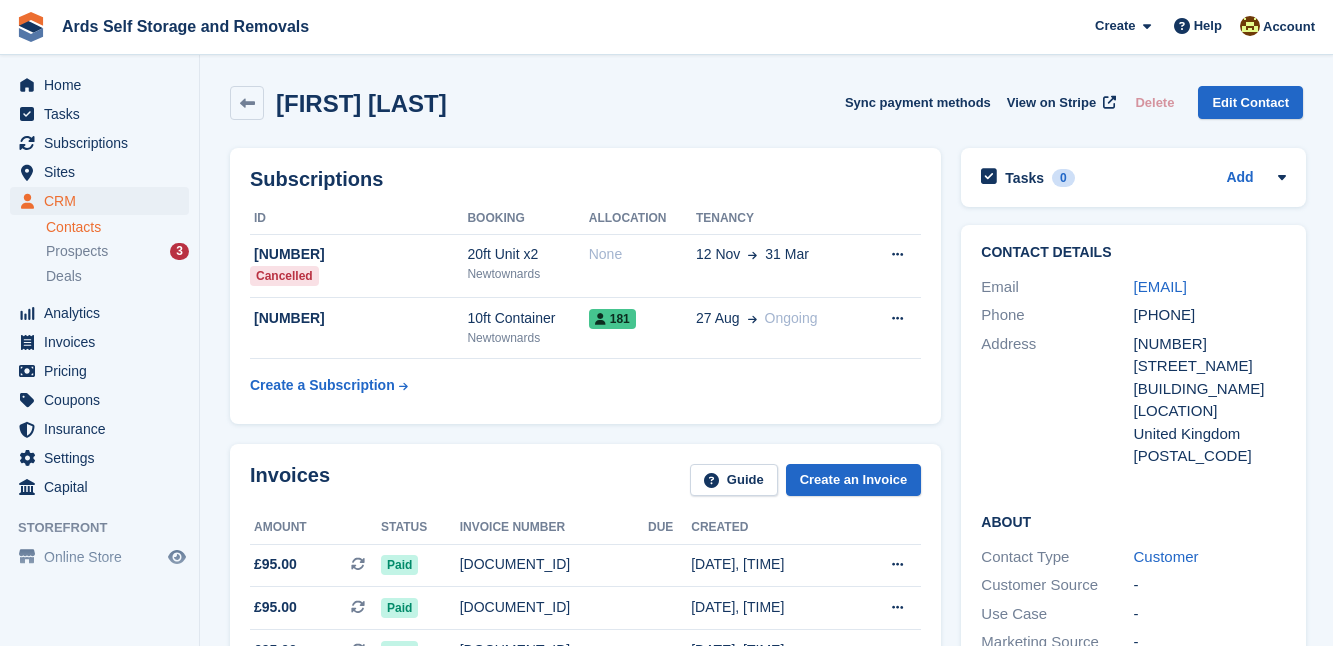 scroll, scrollTop: 0, scrollLeft: 0, axis: both 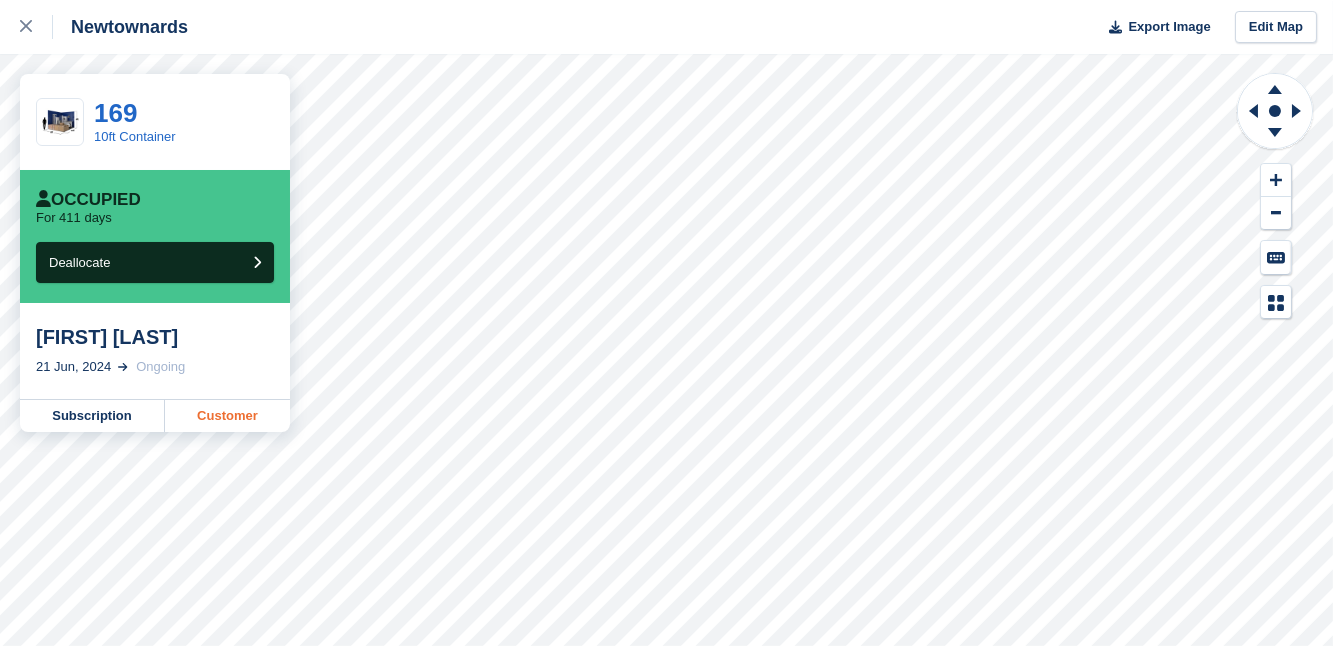 click on "Customer" at bounding box center [227, 416] 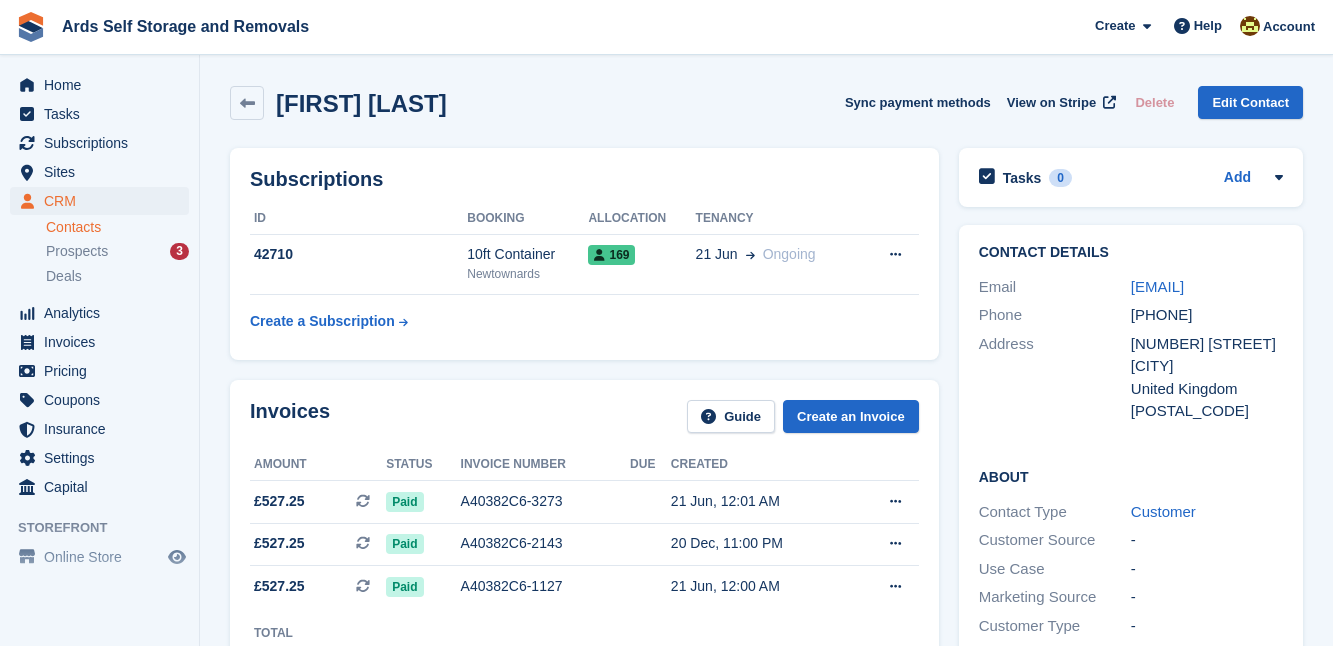 scroll, scrollTop: 0, scrollLeft: 0, axis: both 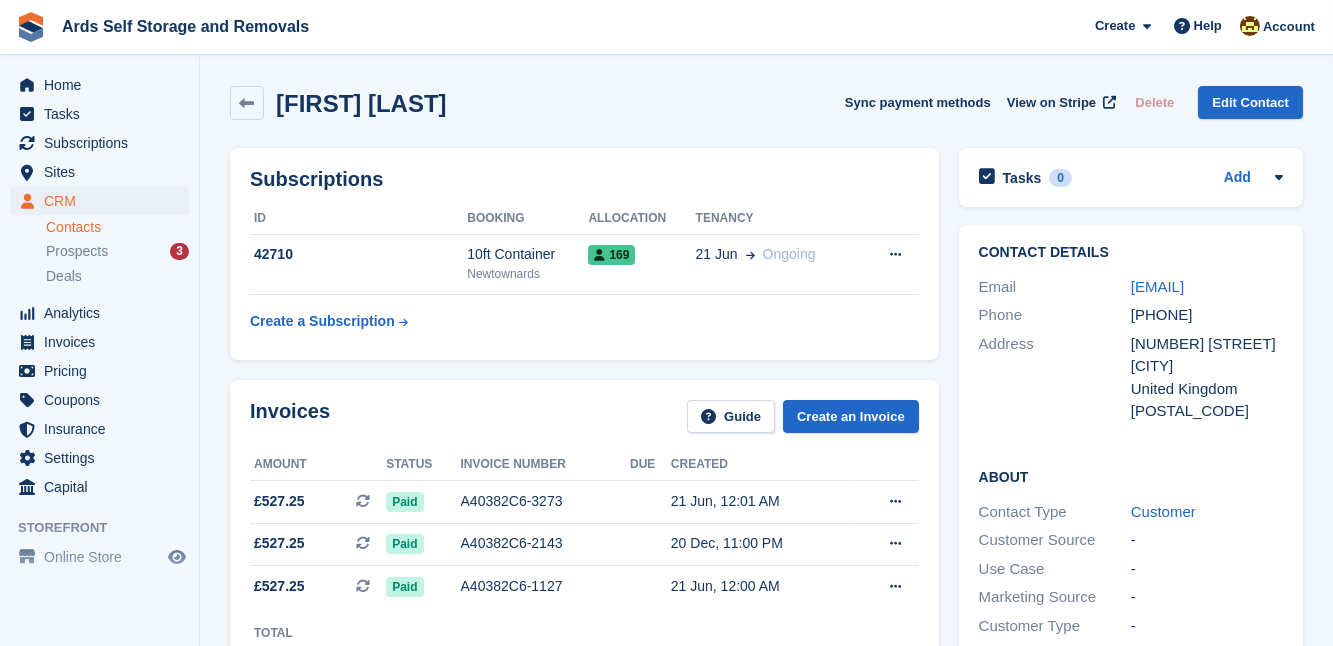 click on "Invoices
Guide
Create an Invoice
Amount
Status
Invoice number
Due
Created
£527.25
This is a recurring subscription invoice.
Paid
A40382C6-3273
21 Jun, 12:01 AM" at bounding box center (584, 531) 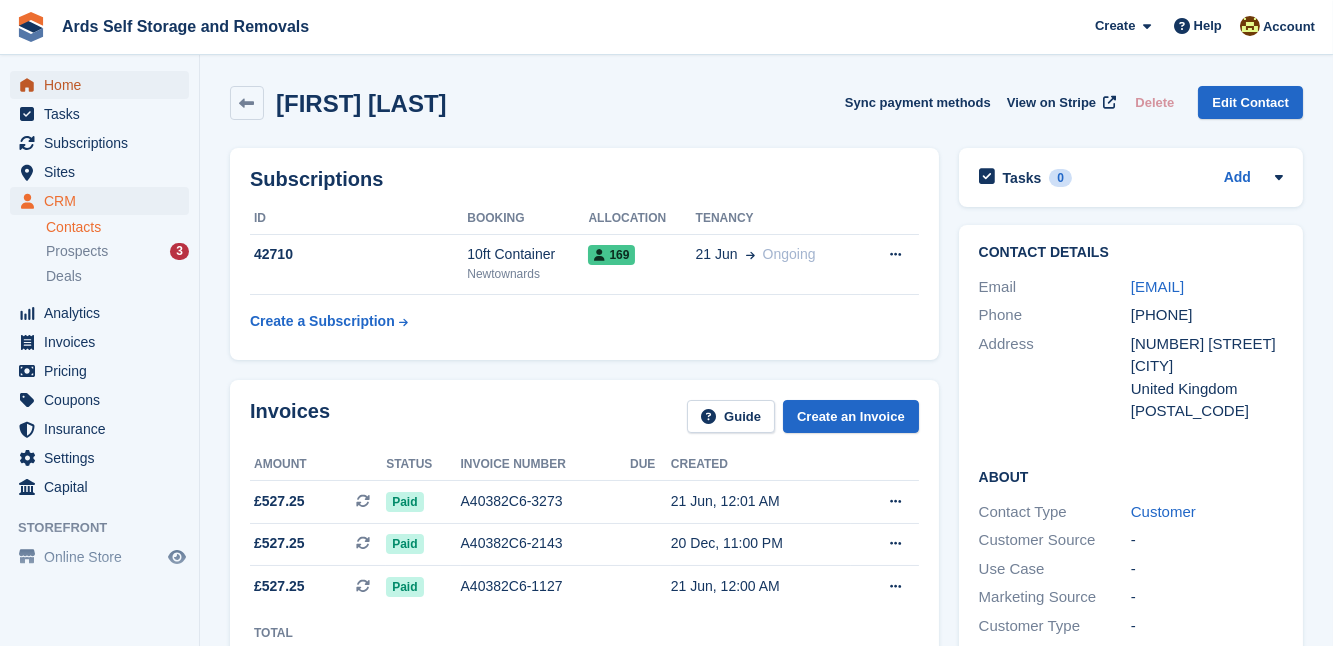 click on "Home" at bounding box center (104, 85) 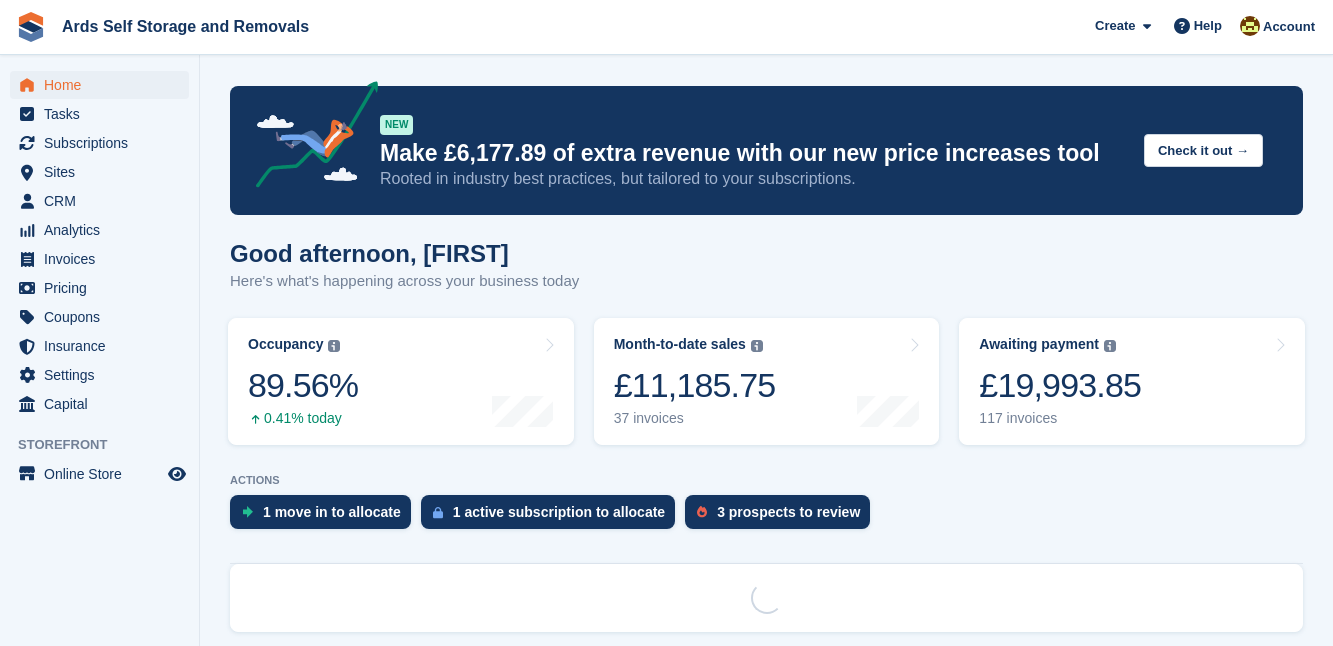 scroll, scrollTop: 0, scrollLeft: 0, axis: both 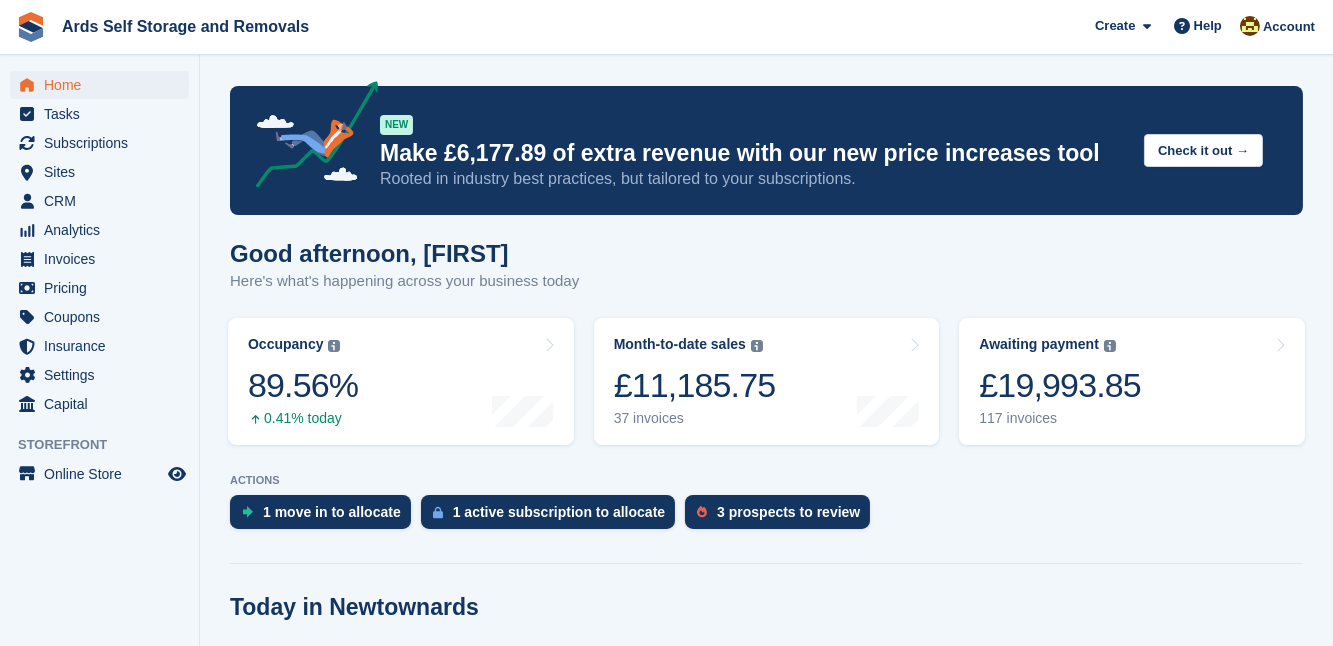 click on "Occupancy
The percentage of all currently allocated units in terms of area. Includes units with occupied, repo or overlocked status. Trendline shows changes across last 30 days.
89.56%
0.41% today" at bounding box center [401, 381] 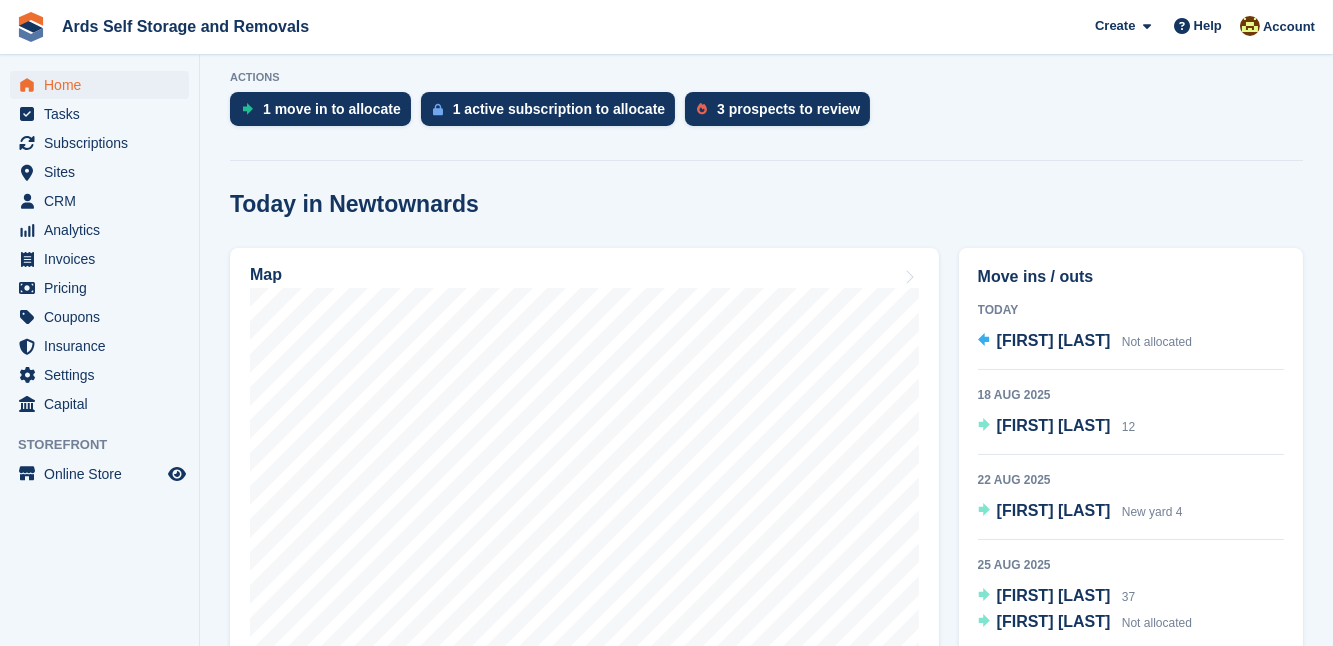 scroll, scrollTop: 436, scrollLeft: 0, axis: vertical 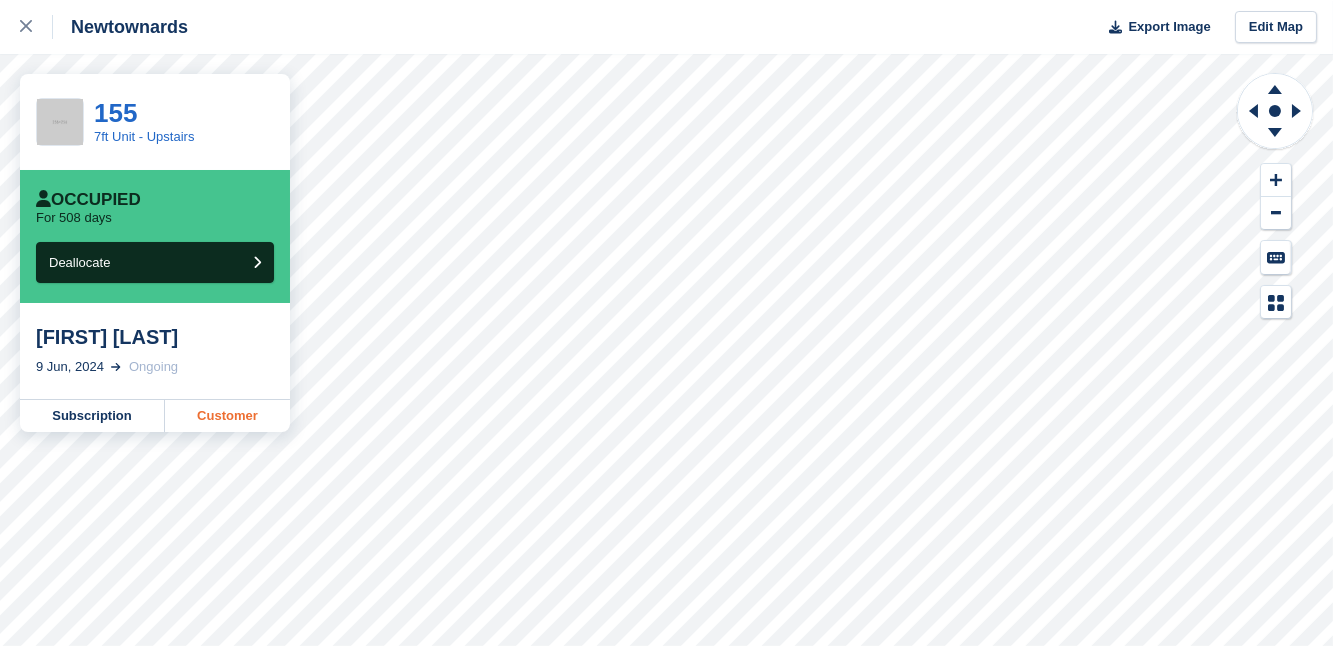 click on "Customer" at bounding box center [227, 416] 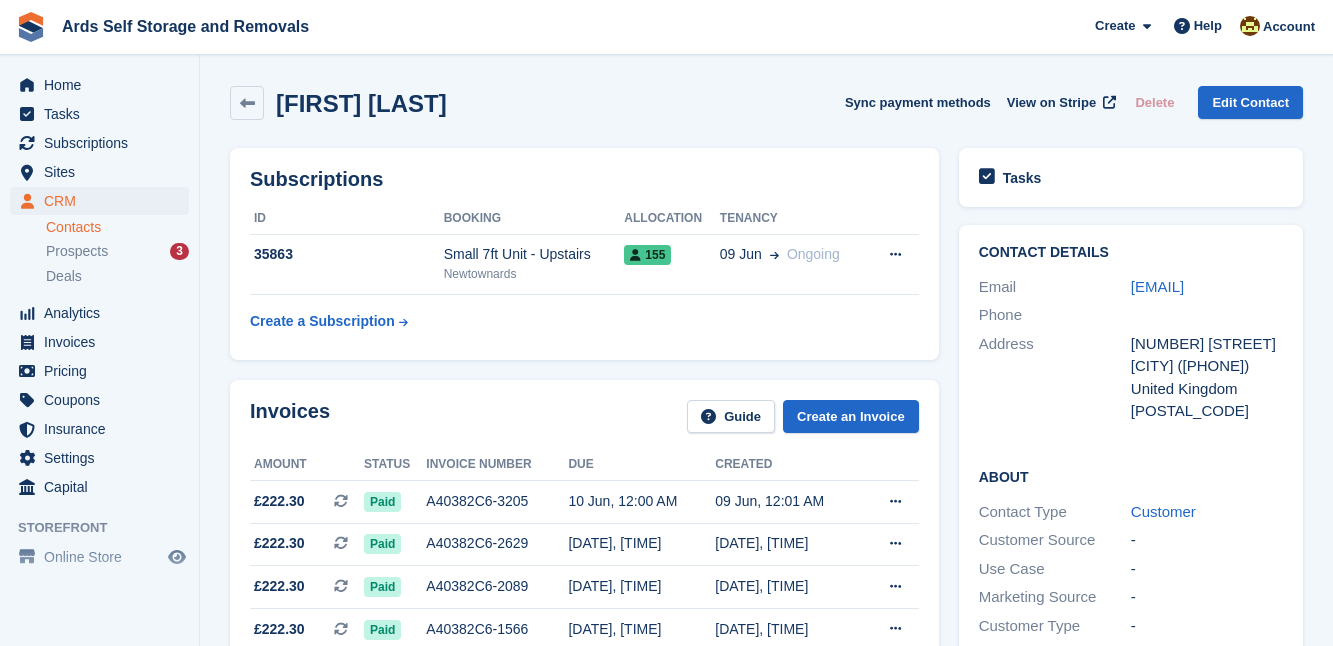scroll, scrollTop: 0, scrollLeft: 0, axis: both 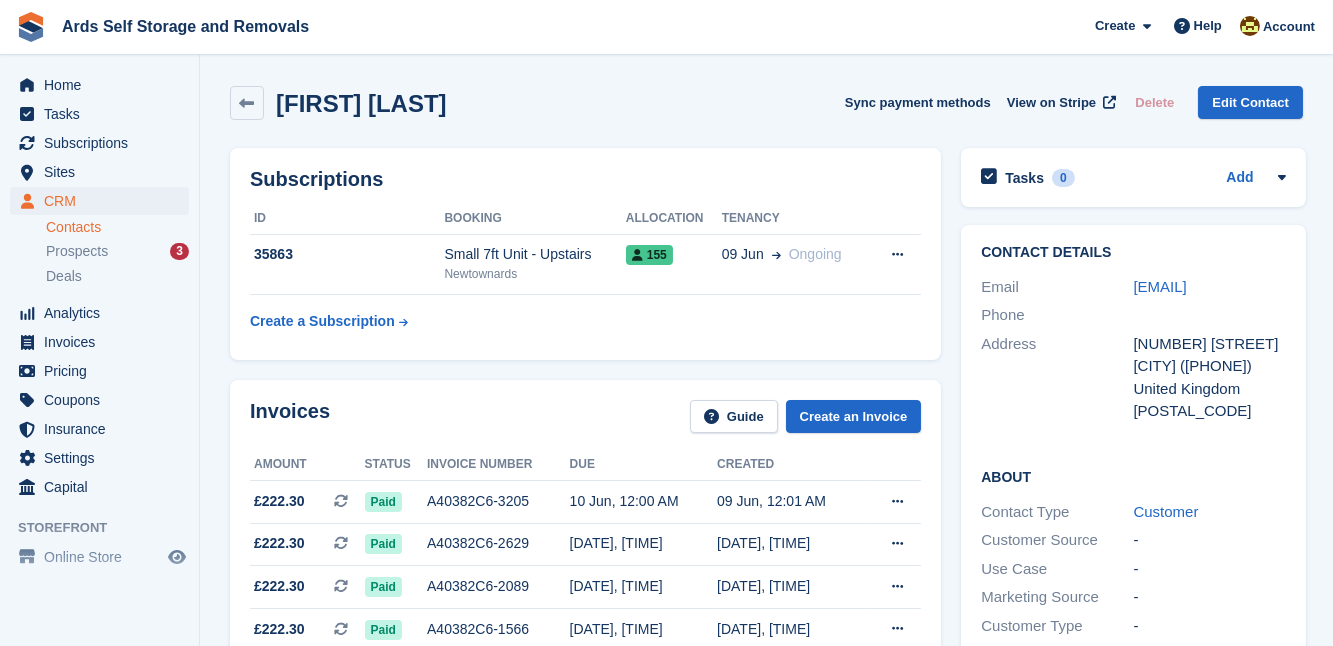 click on "[FIRST] [LAST]
Sync payment methods
View on Stripe
Delete
Edit Contact
Subscriptions
ID
Booking
Allocation
Tenancy
35863
Small 7ft Unit - Upstairs
[CITY]
155 09 Jun Ongoing" at bounding box center (766, 903) 